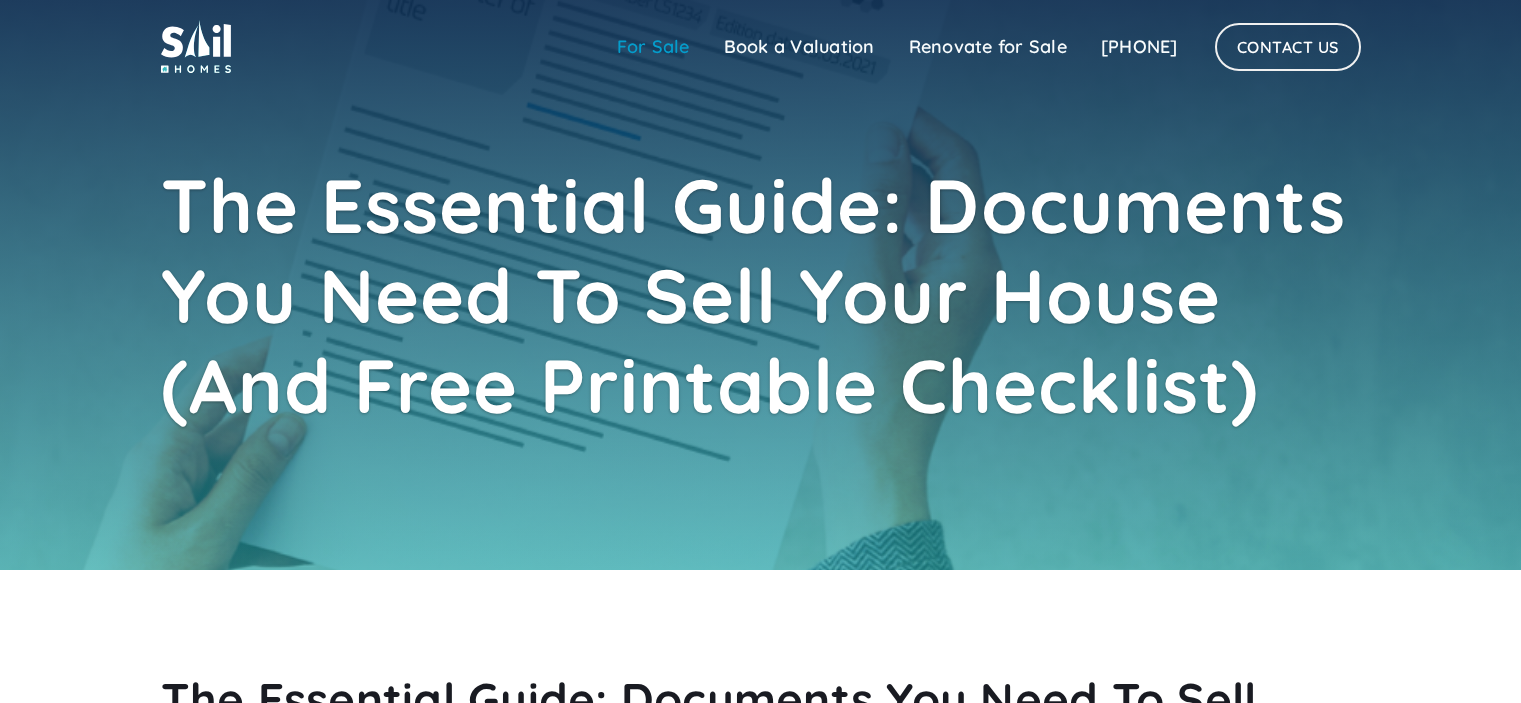 scroll, scrollTop: 0, scrollLeft: 0, axis: both 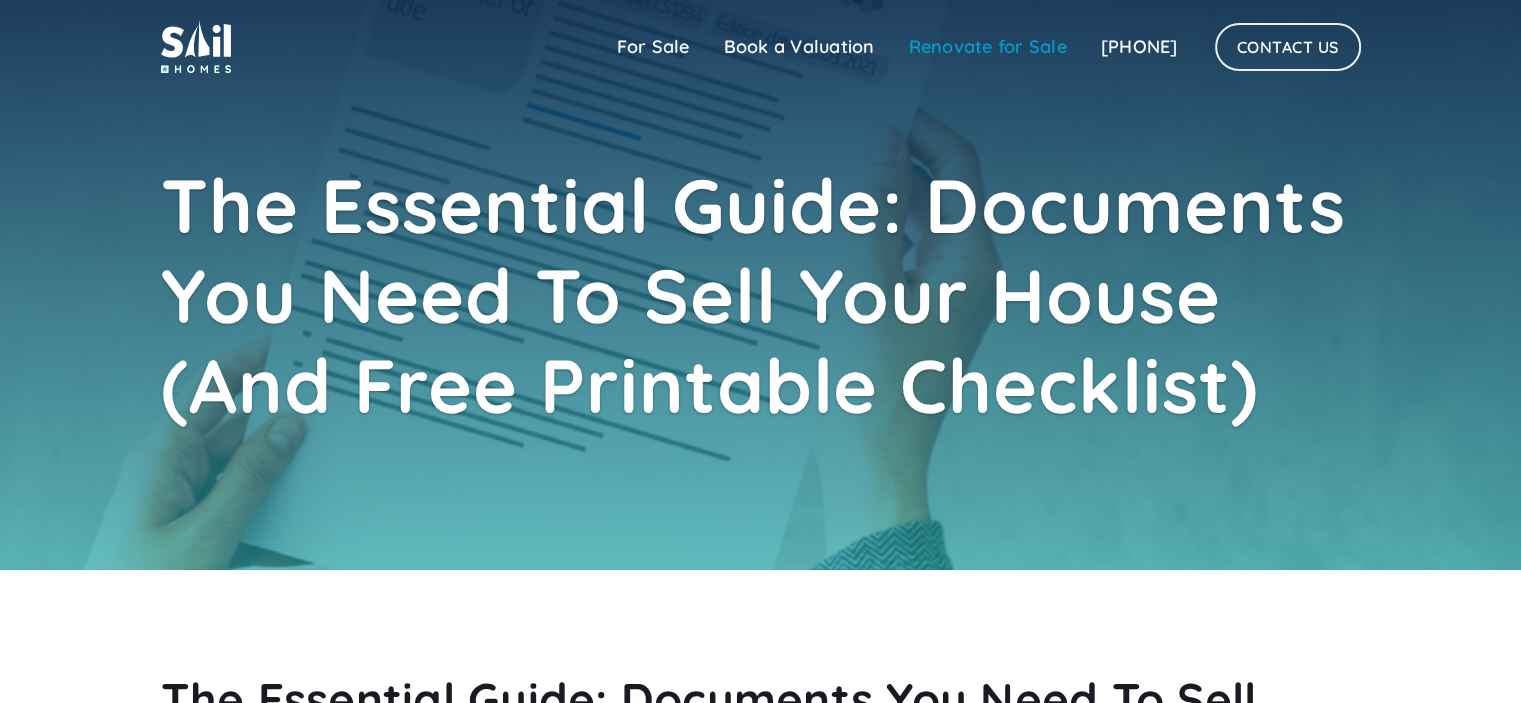 click on "Renovate for Sale" at bounding box center [988, 47] 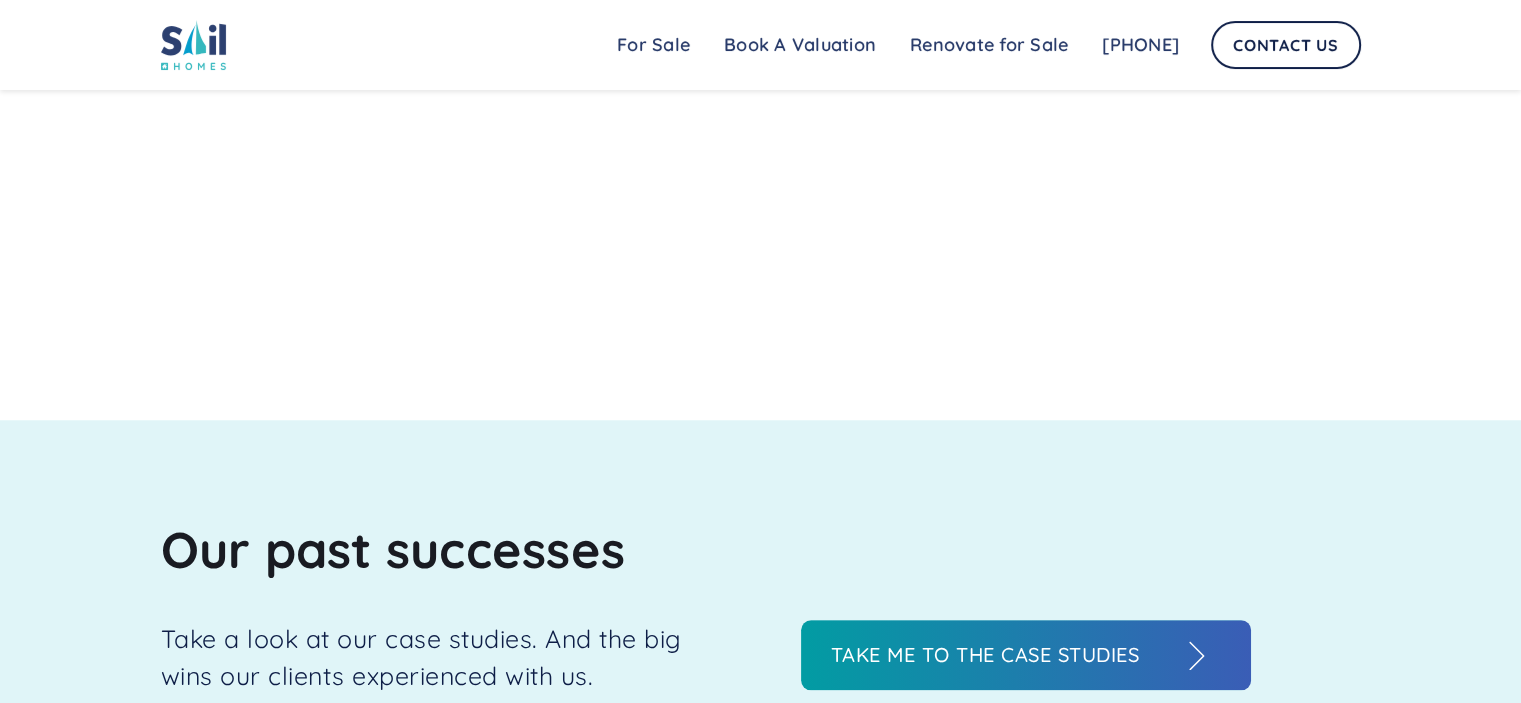 scroll, scrollTop: 2115, scrollLeft: 0, axis: vertical 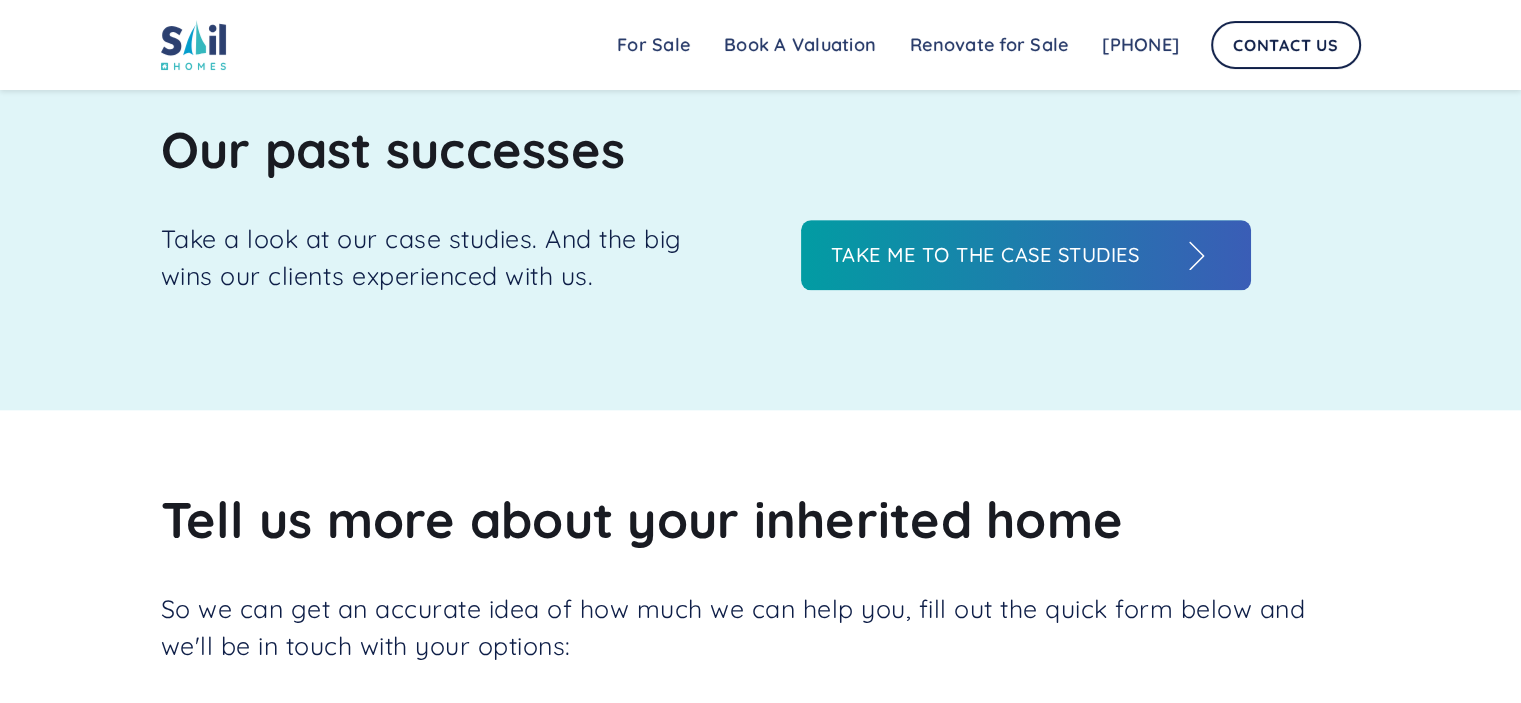click on "Take me to the case studies" at bounding box center [1006, 255] 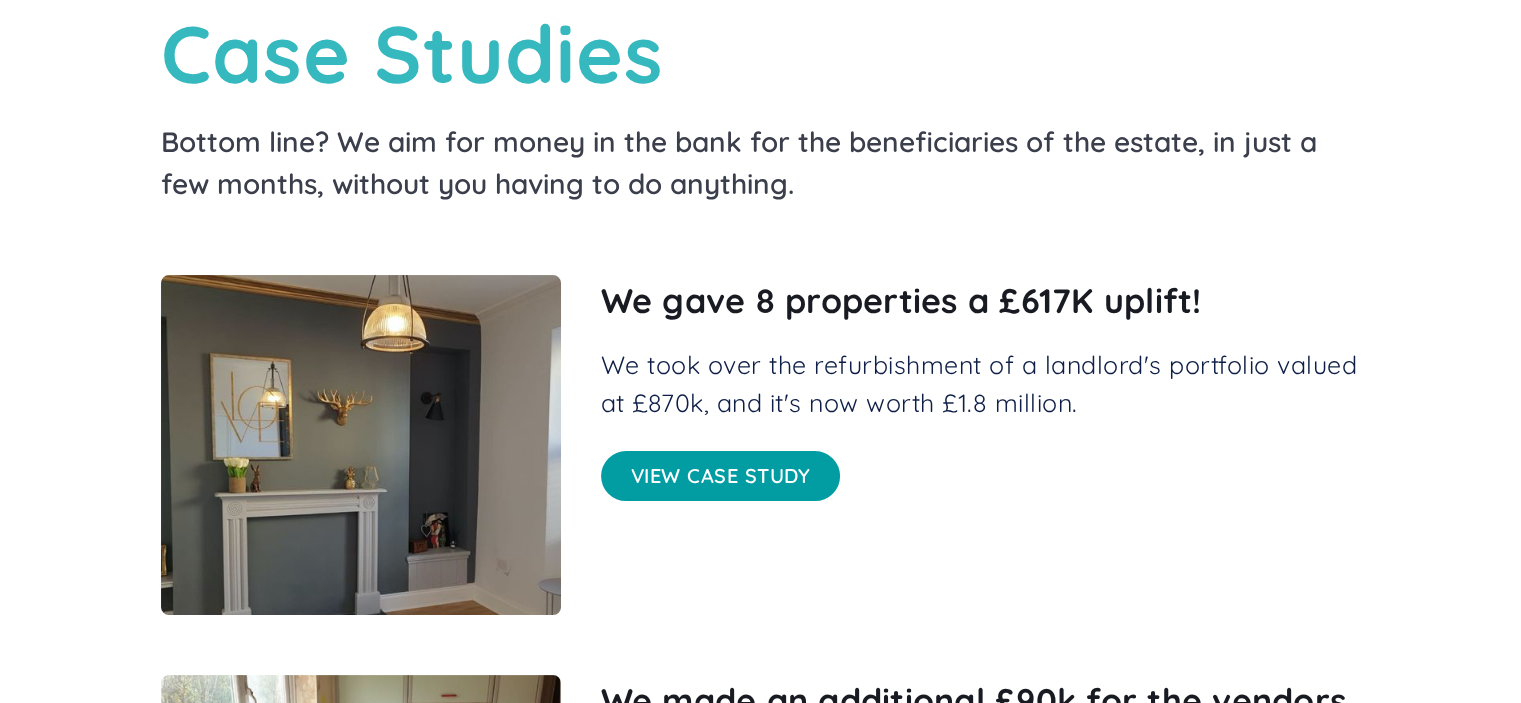 scroll, scrollTop: 0, scrollLeft: 0, axis: both 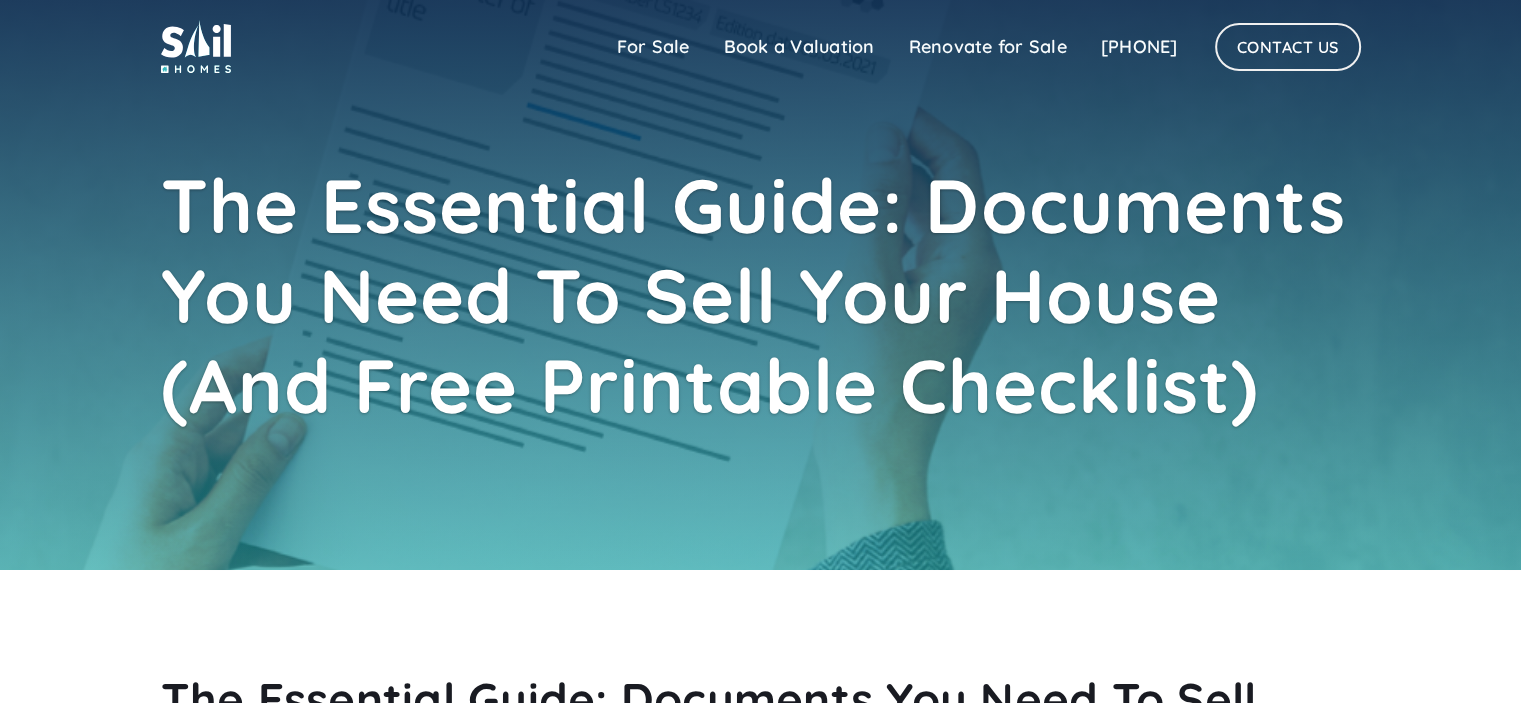 click at bounding box center [196, 46] 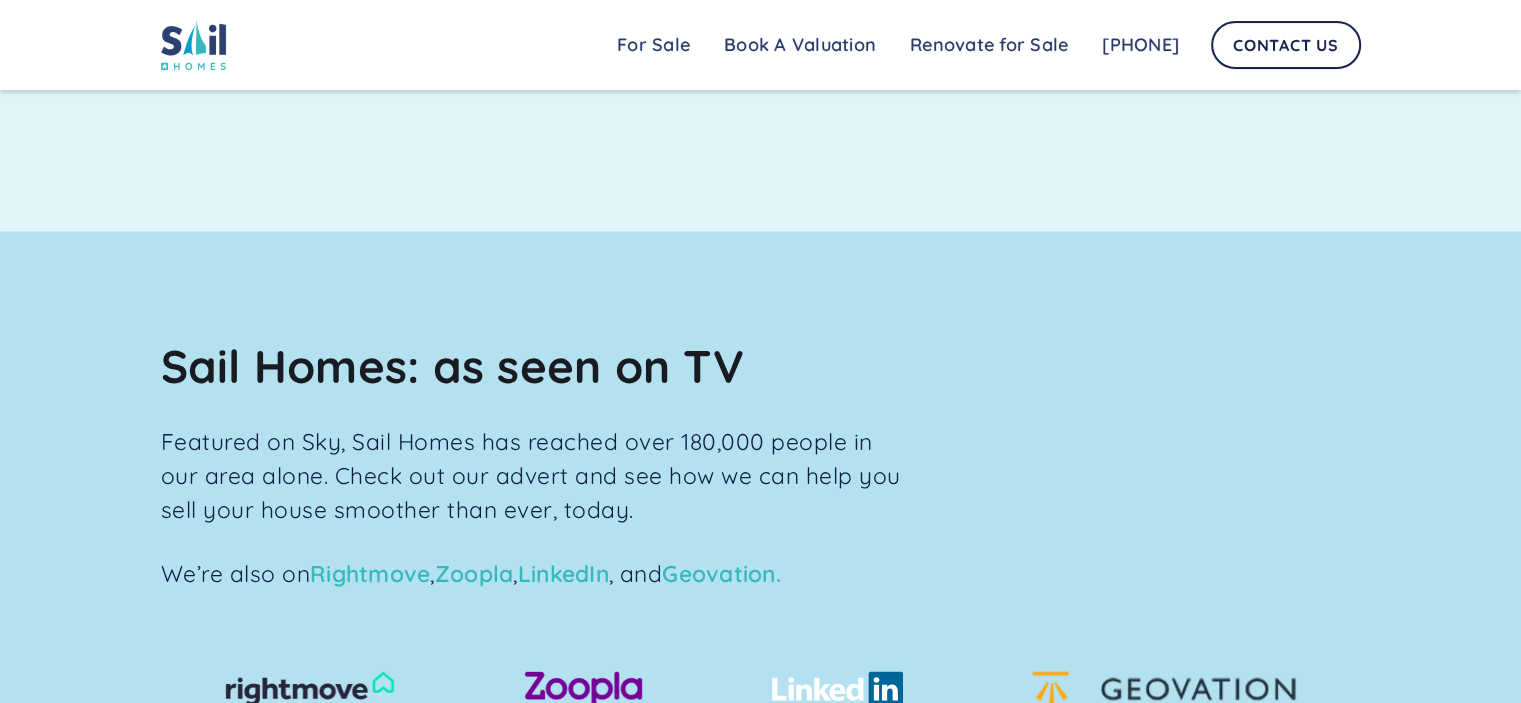 scroll, scrollTop: 1700, scrollLeft: 0, axis: vertical 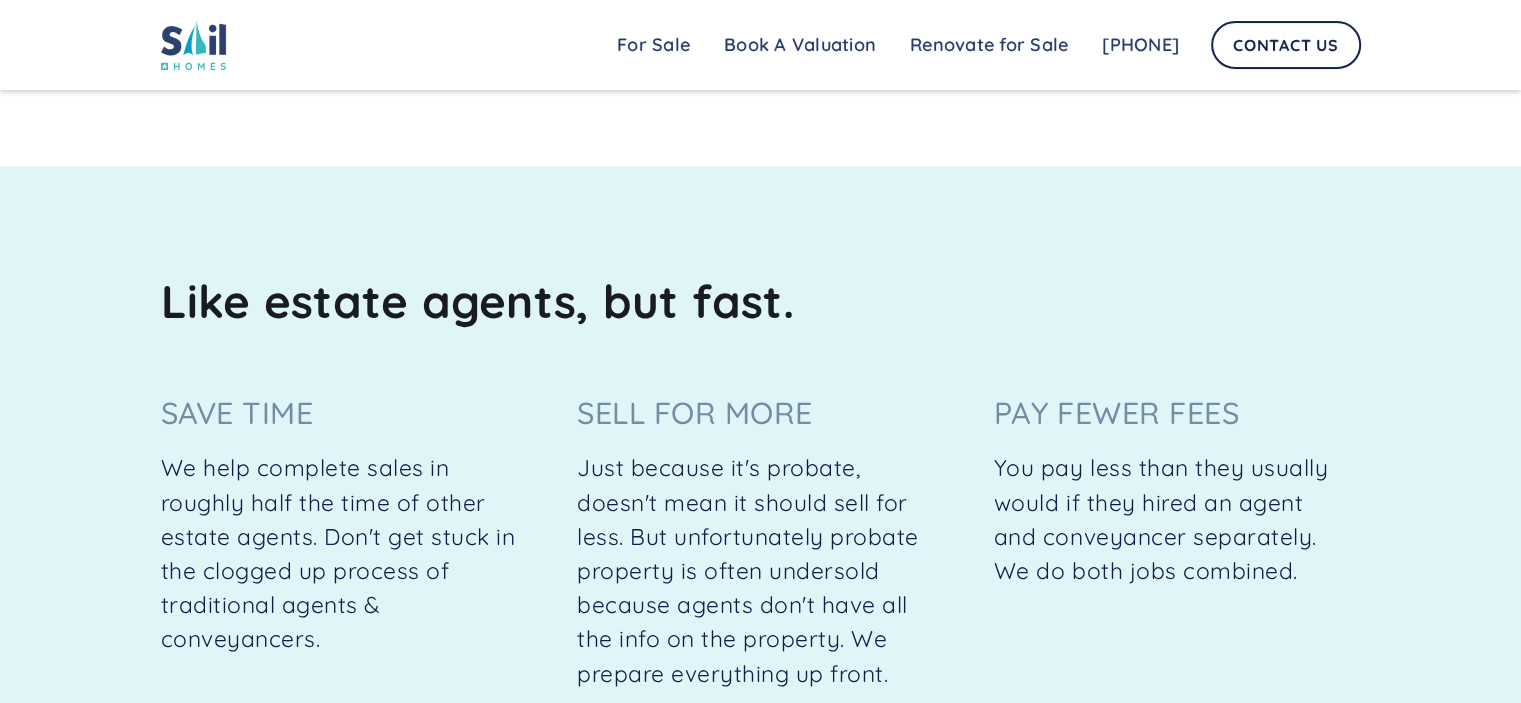 drag, startPoint x: 1224, startPoint y: 199, endPoint x: 1128, endPoint y: 205, distance: 96.18732 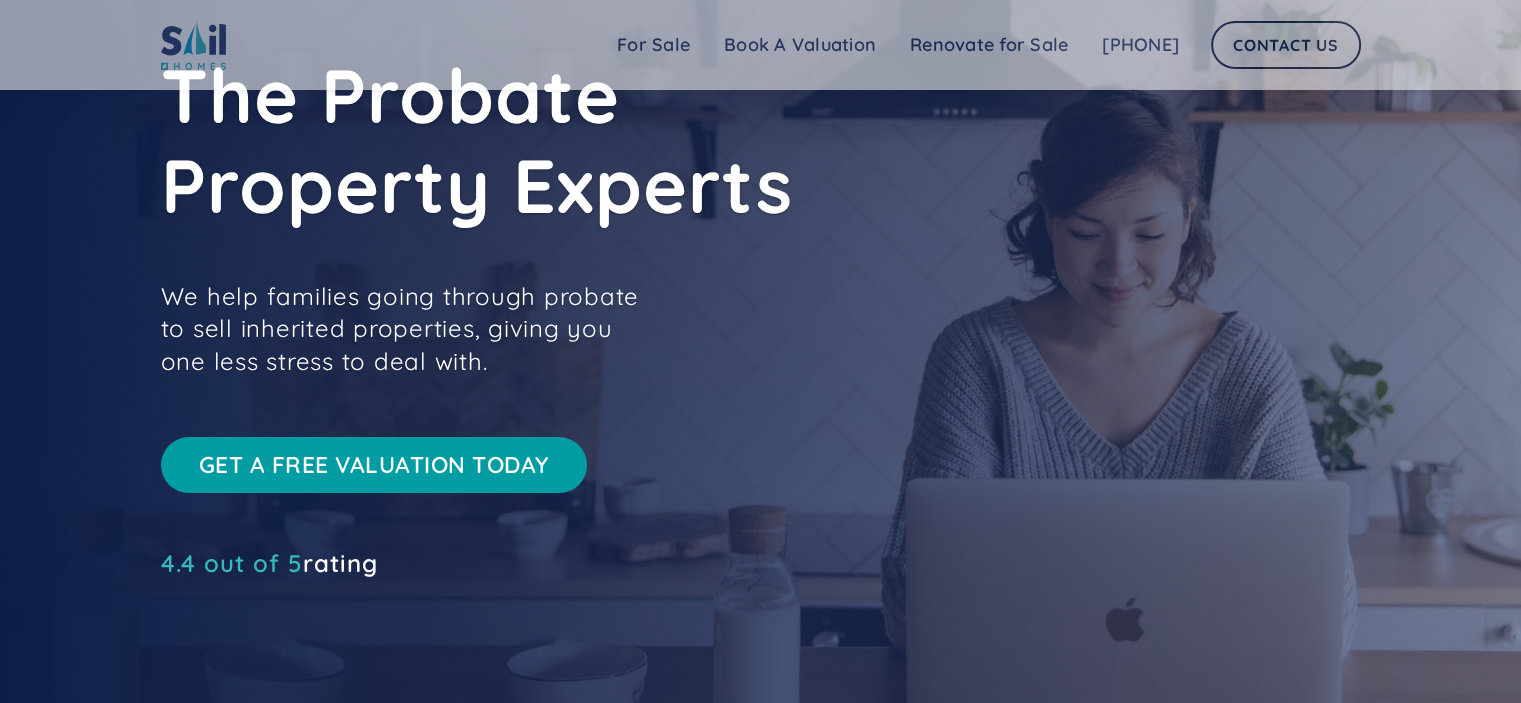 scroll, scrollTop: 0, scrollLeft: 0, axis: both 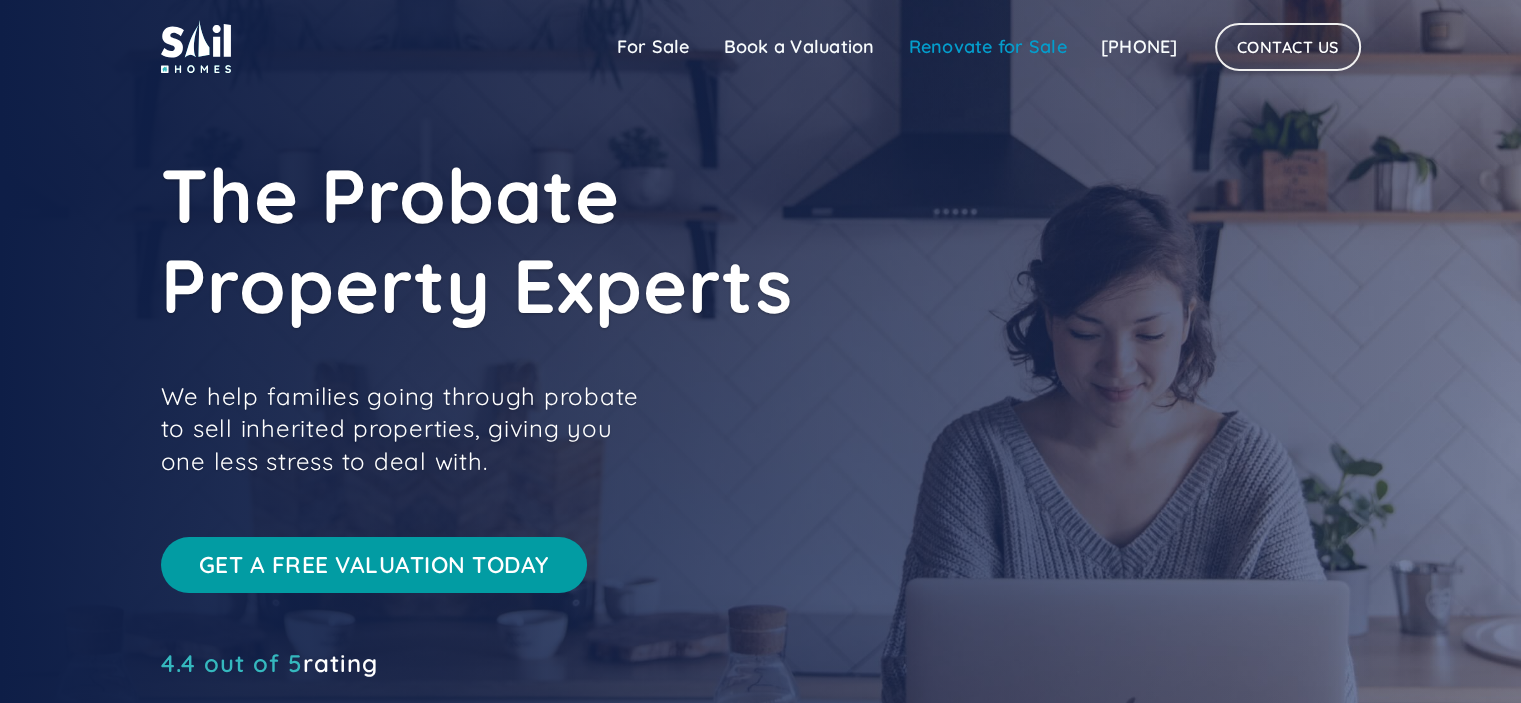 click on "Renovate for Sale" at bounding box center [988, 47] 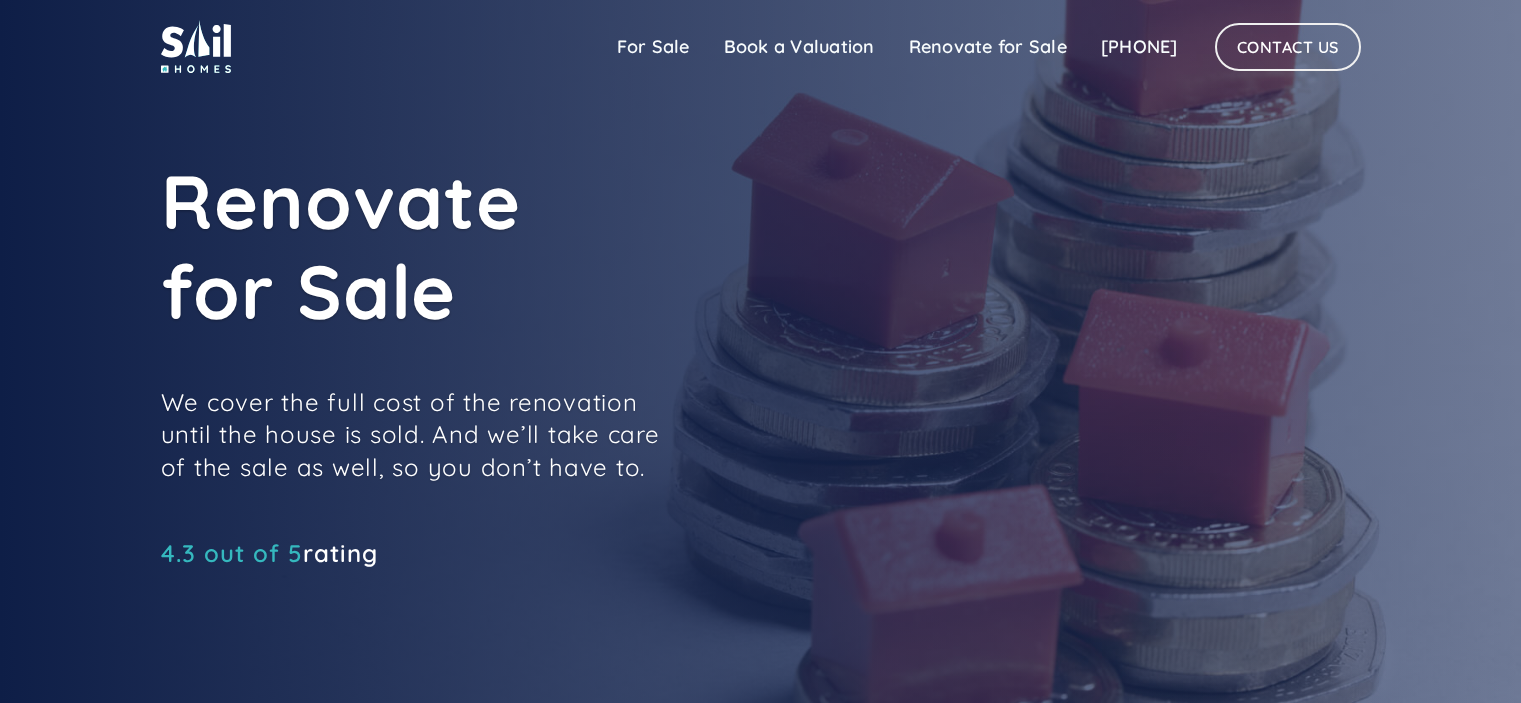 click on "For Sale" at bounding box center (653, 47) 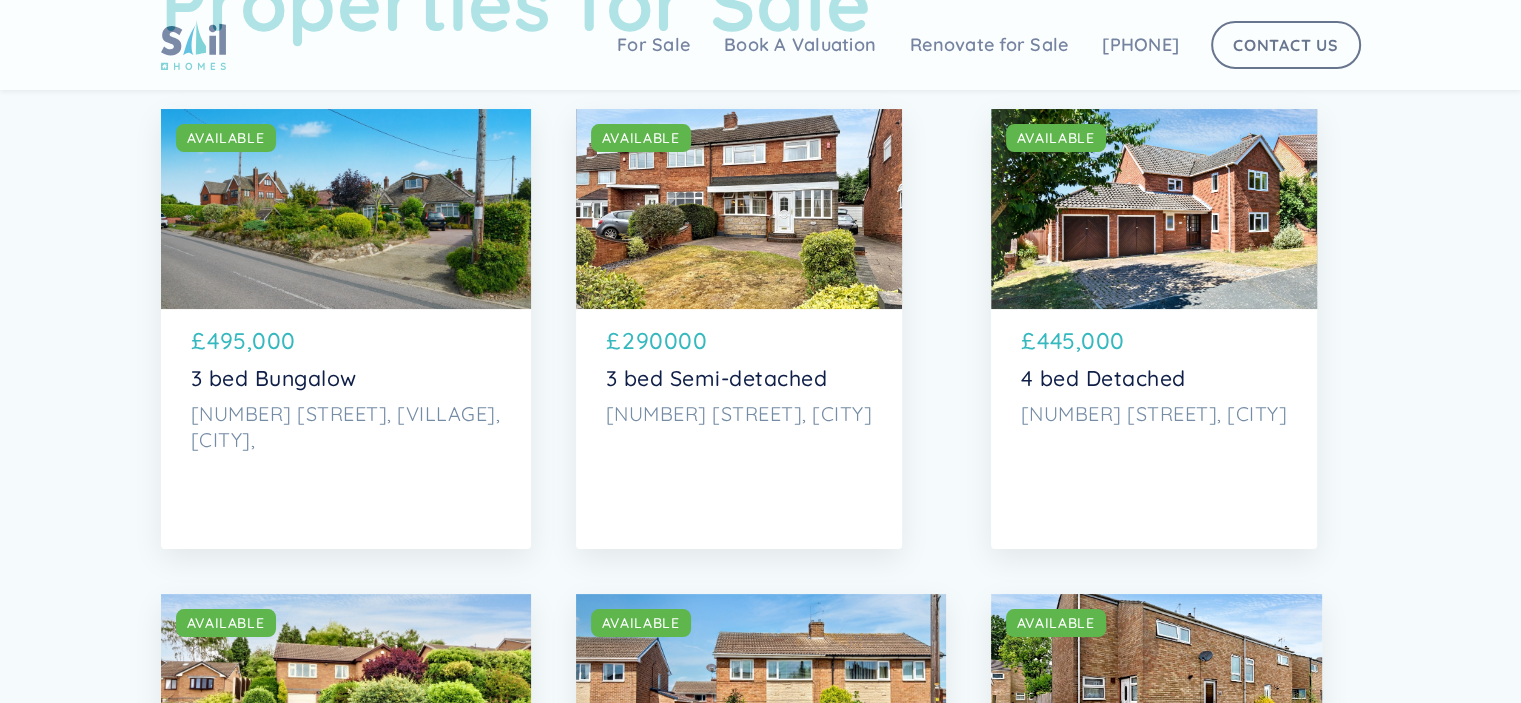 scroll, scrollTop: 100, scrollLeft: 0, axis: vertical 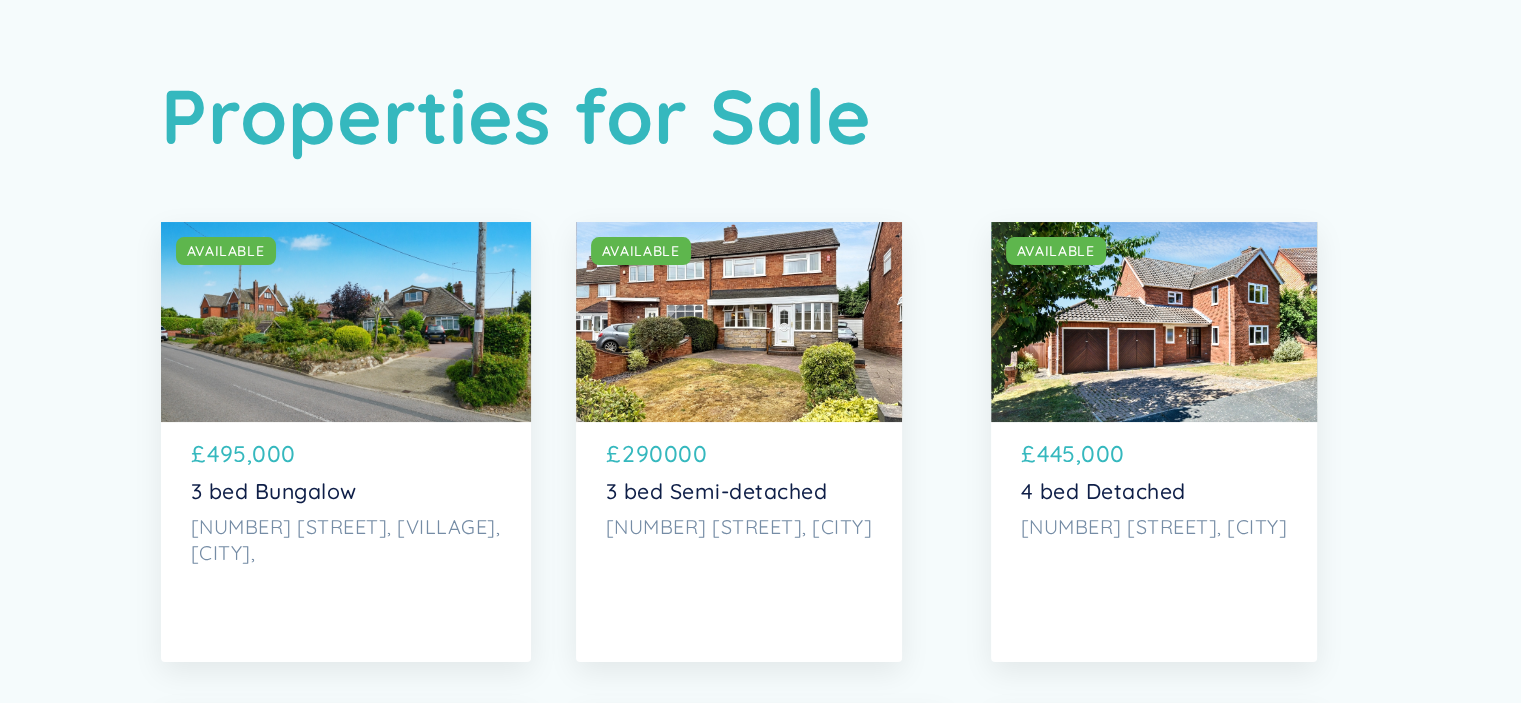 click on "Properties for Sale" at bounding box center [761, 115] 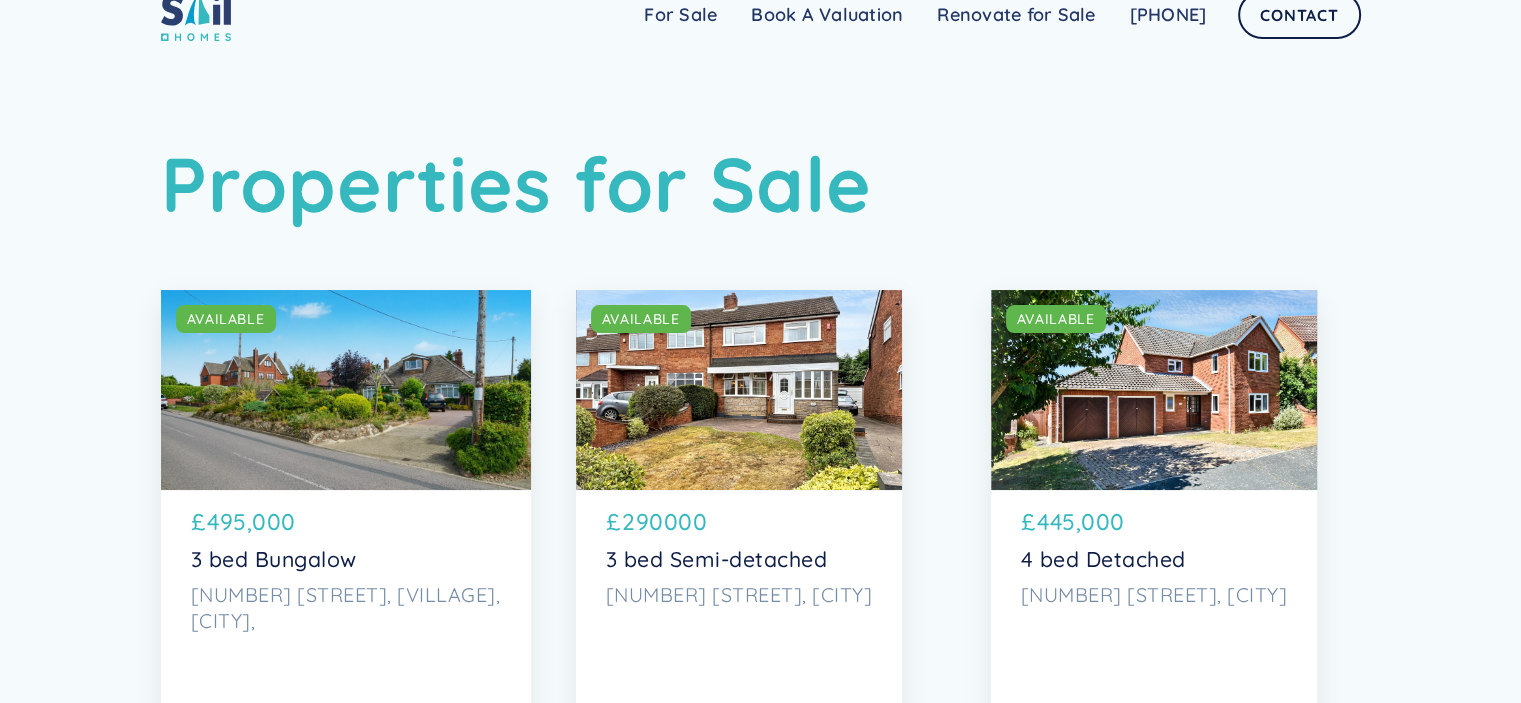 scroll, scrollTop: 0, scrollLeft: 0, axis: both 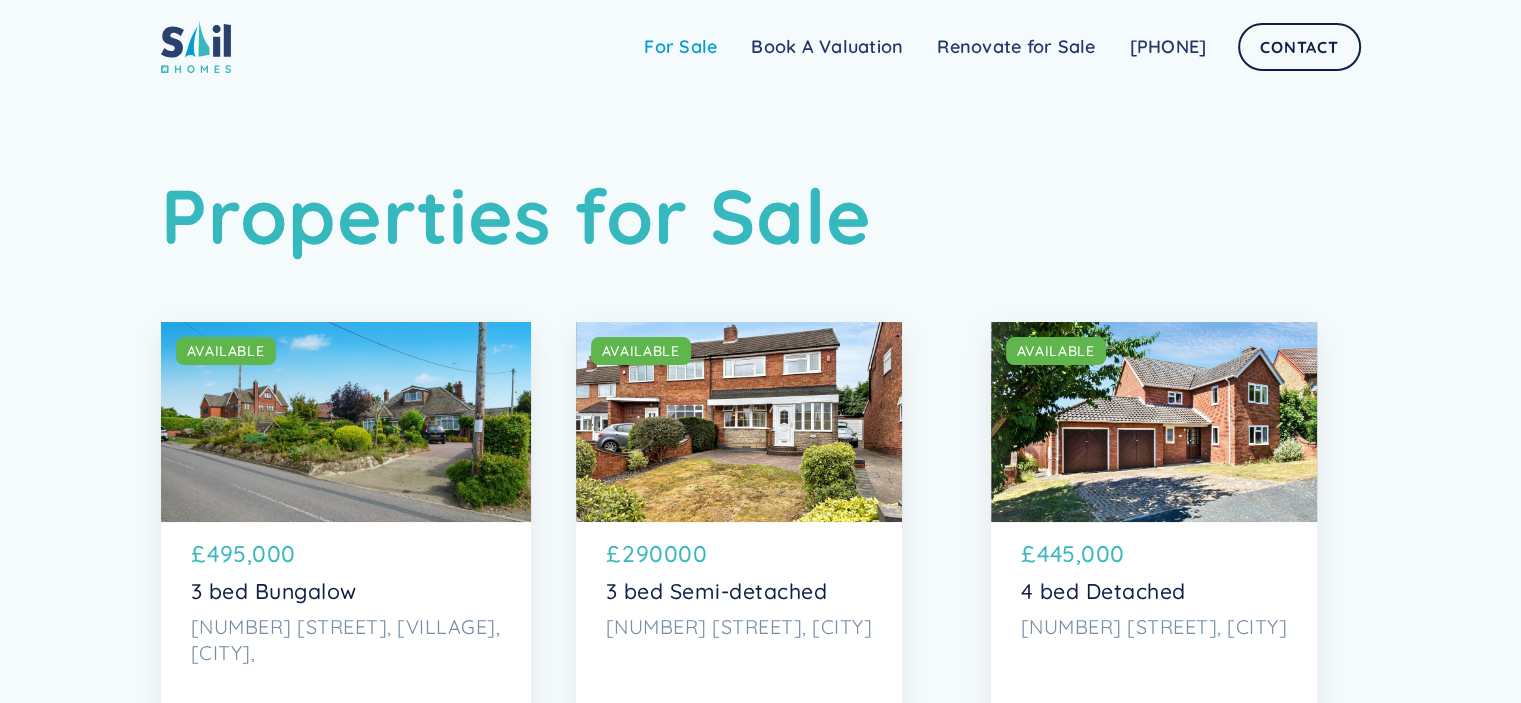 click on "For Sale" at bounding box center (680, 47) 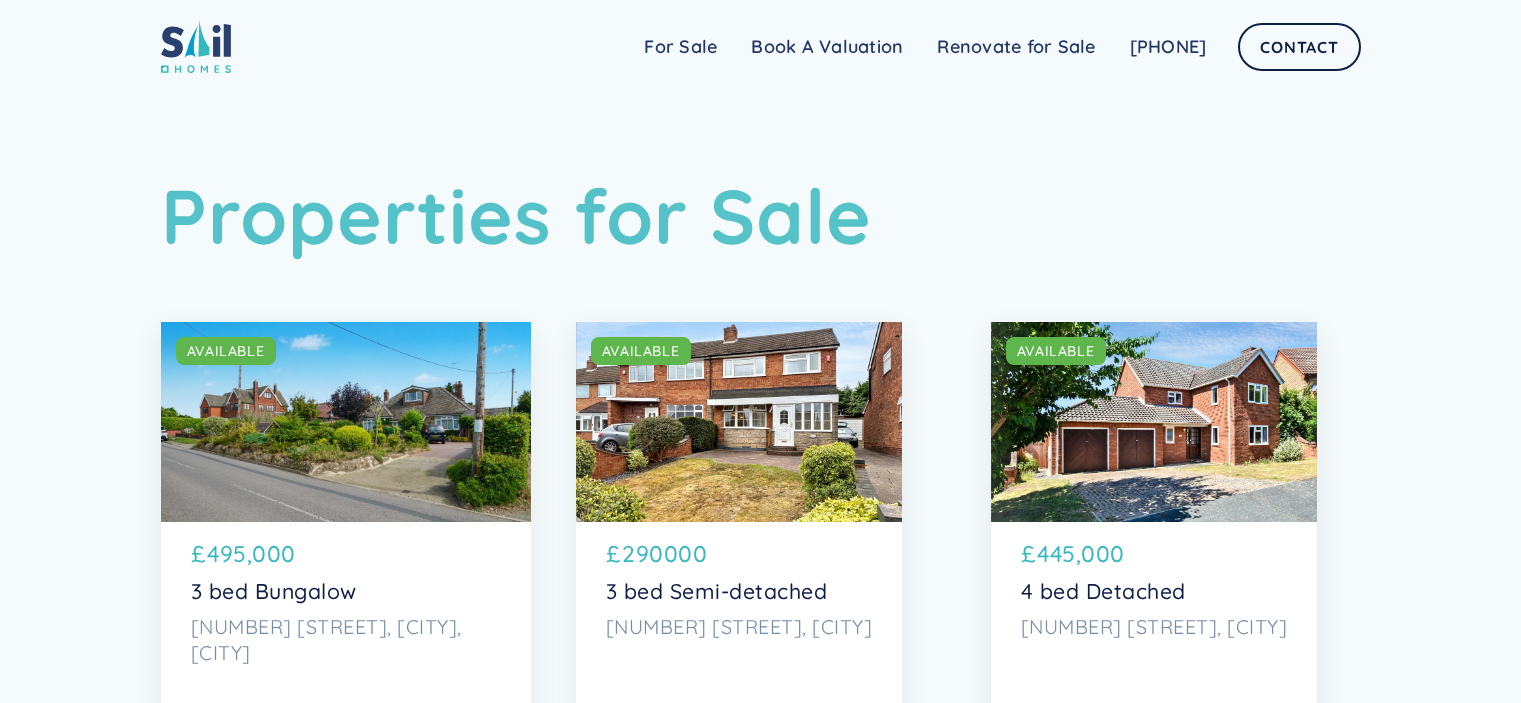 scroll, scrollTop: 0, scrollLeft: 0, axis: both 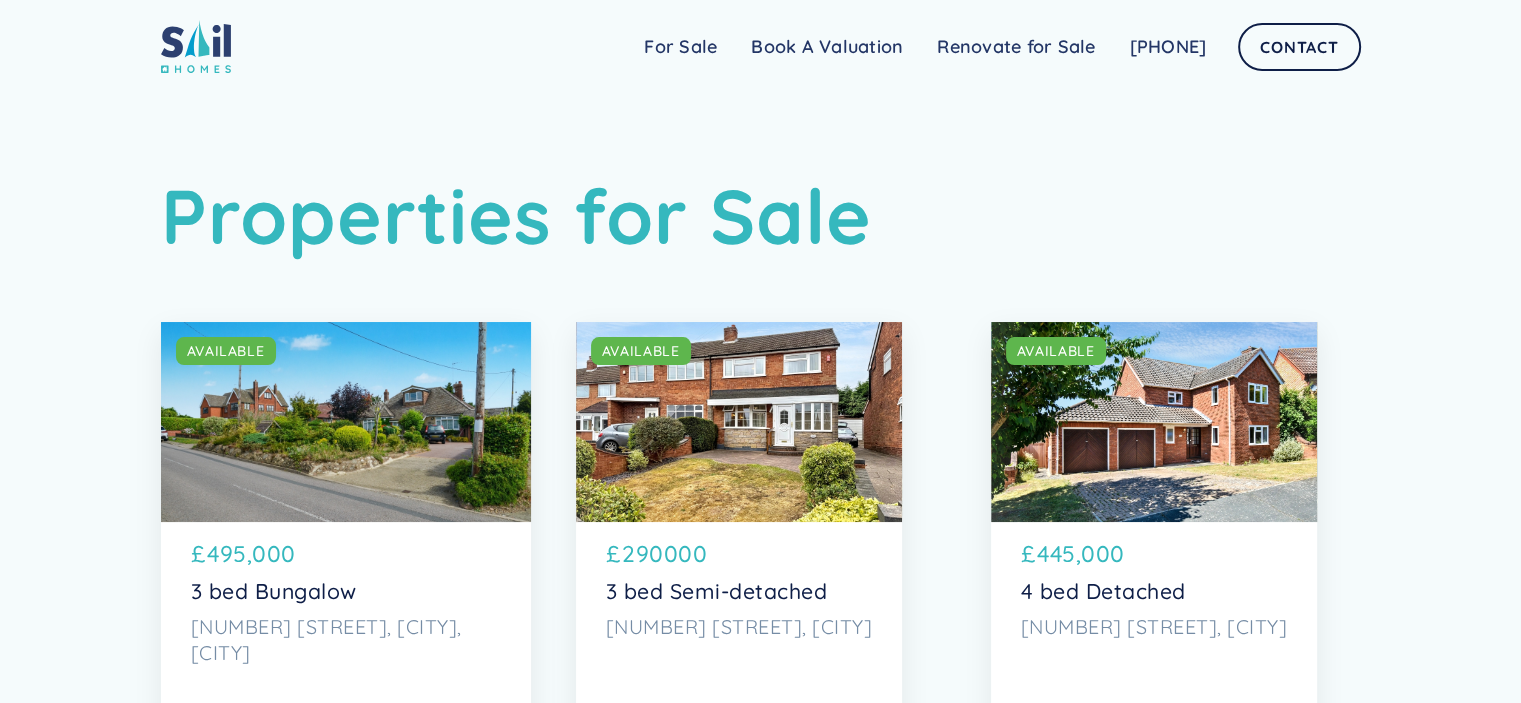 click at bounding box center [196, 46] 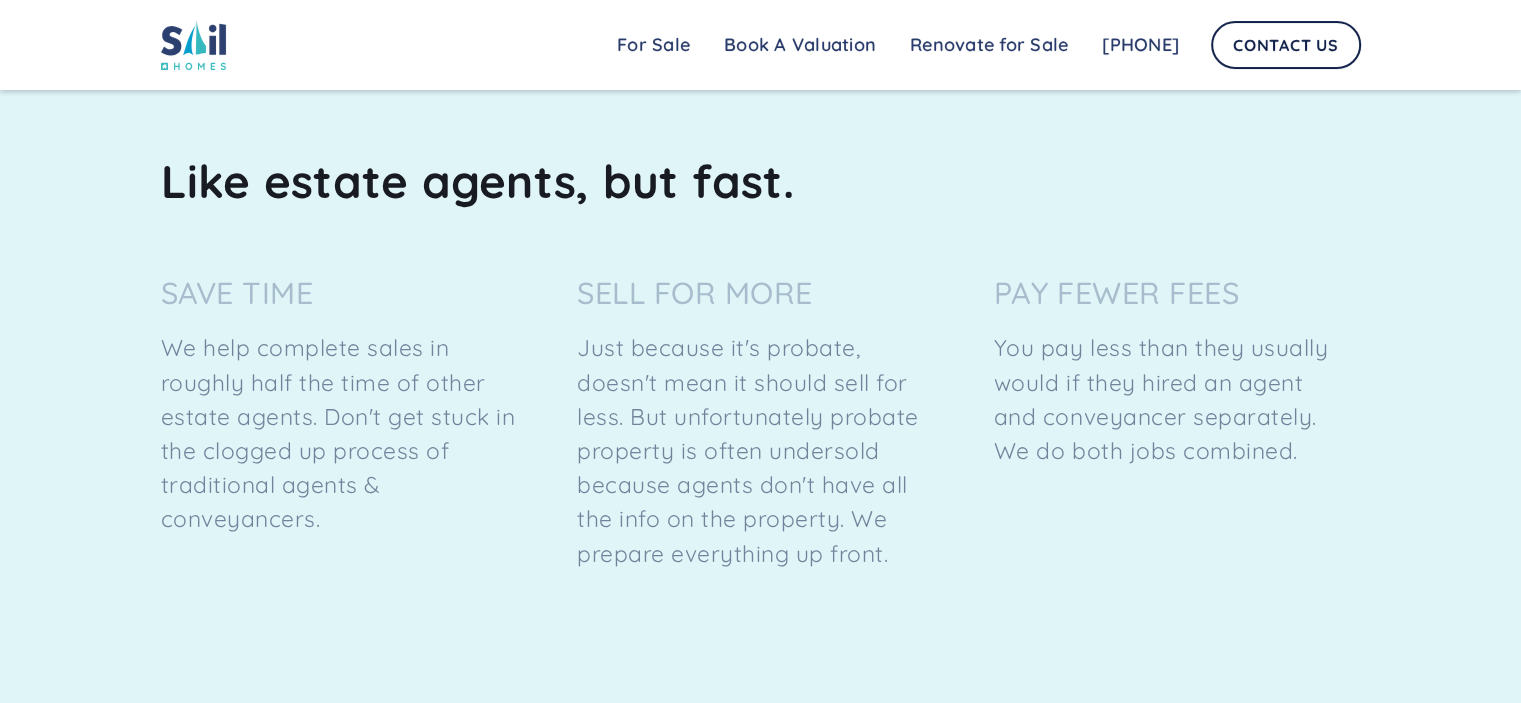 scroll, scrollTop: 1900, scrollLeft: 0, axis: vertical 